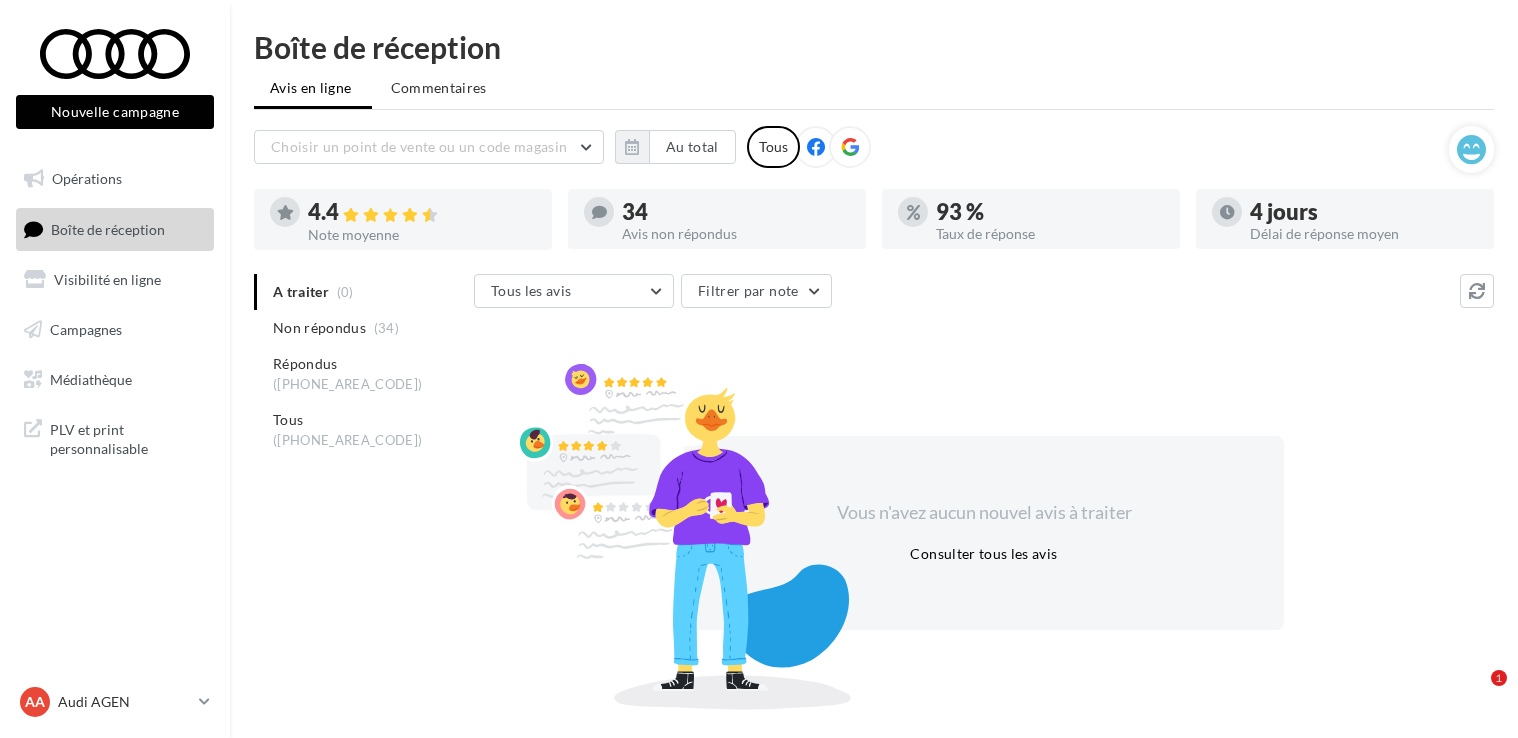 scroll, scrollTop: 0, scrollLeft: 0, axis: both 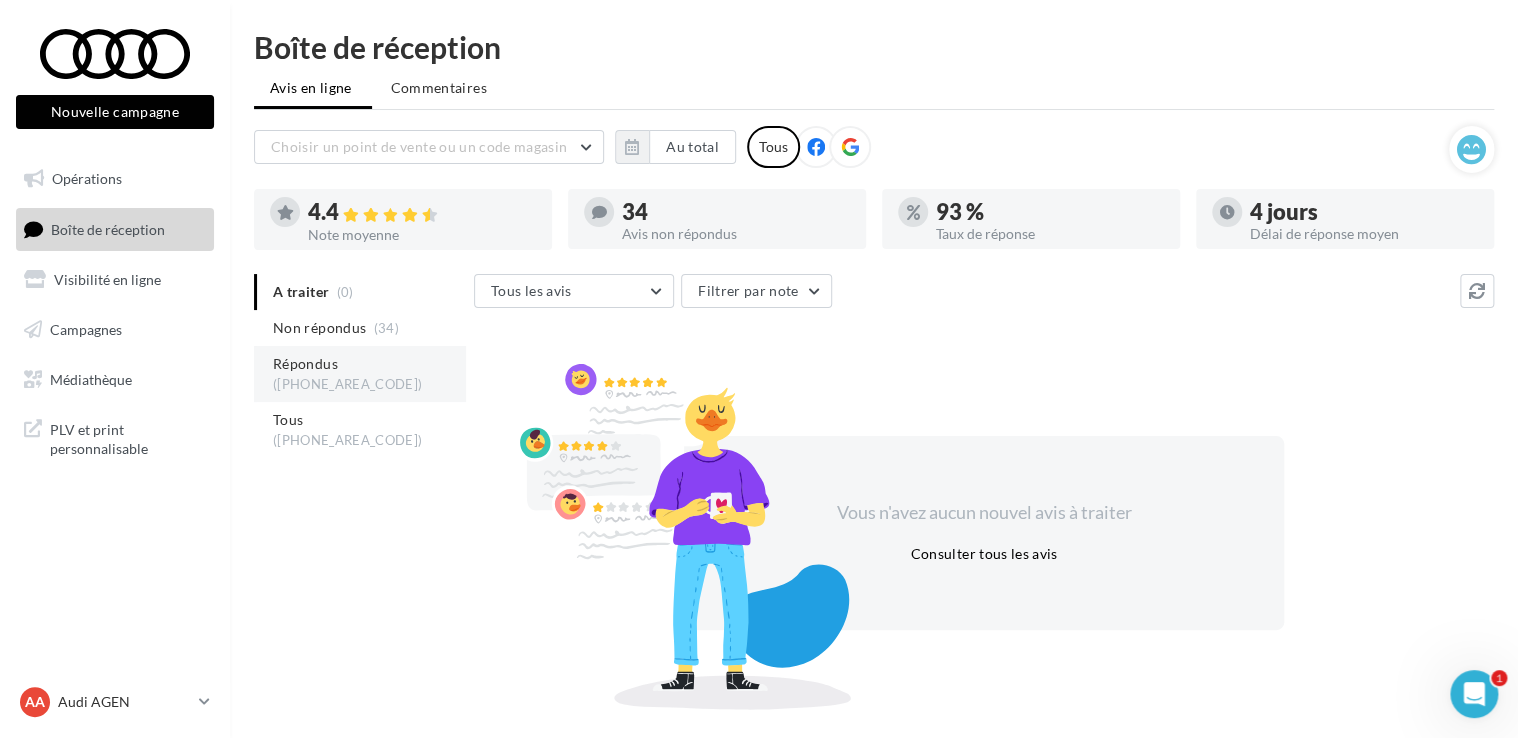 click on "Répondus" at bounding box center (305, 364) 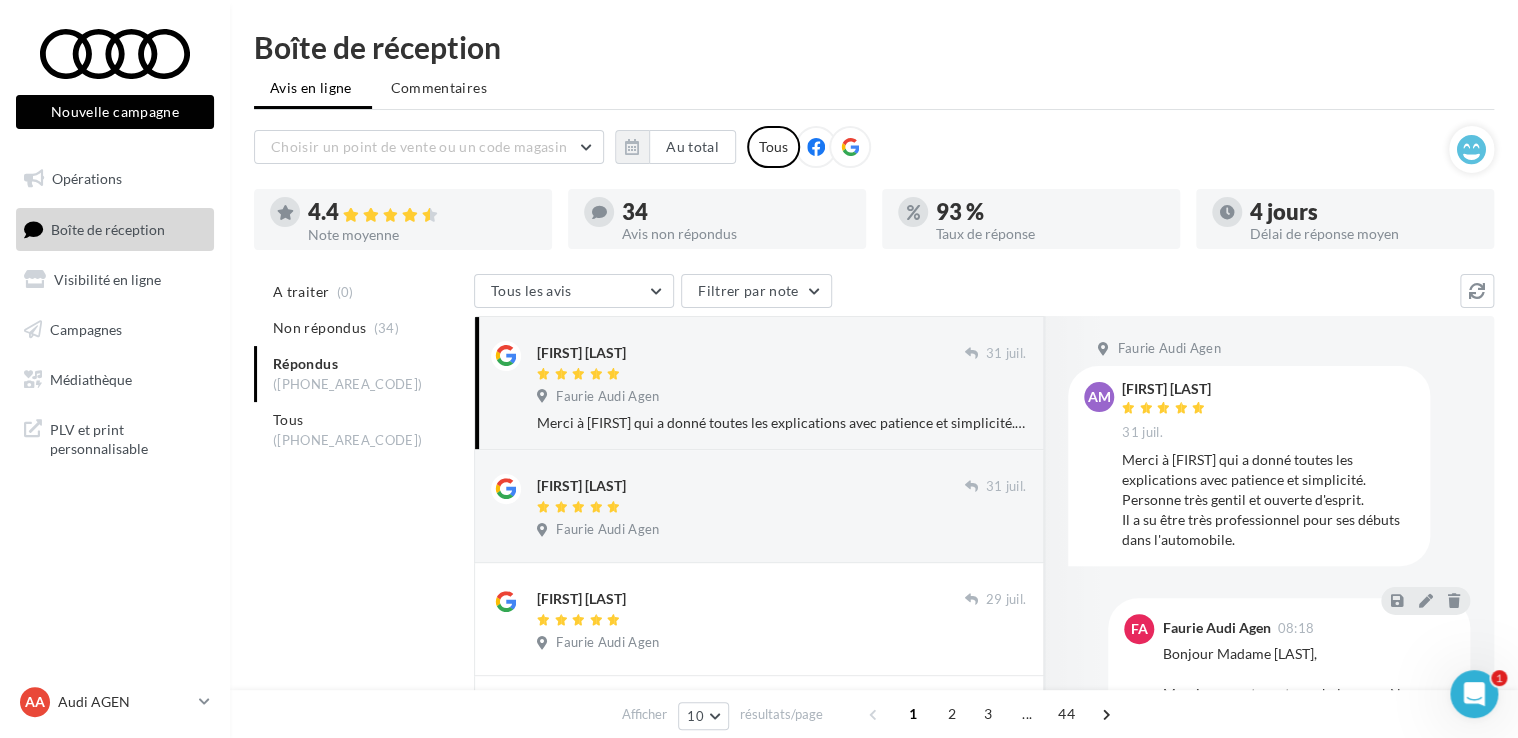 click on "Merci à Enzo qui a donné toutes les explications avec patience et simplicité.
Personne très gentil et ouverte d'esprit.
Il a su être très professionnel pour ses débuts dans l'automobile." at bounding box center [781, 423] 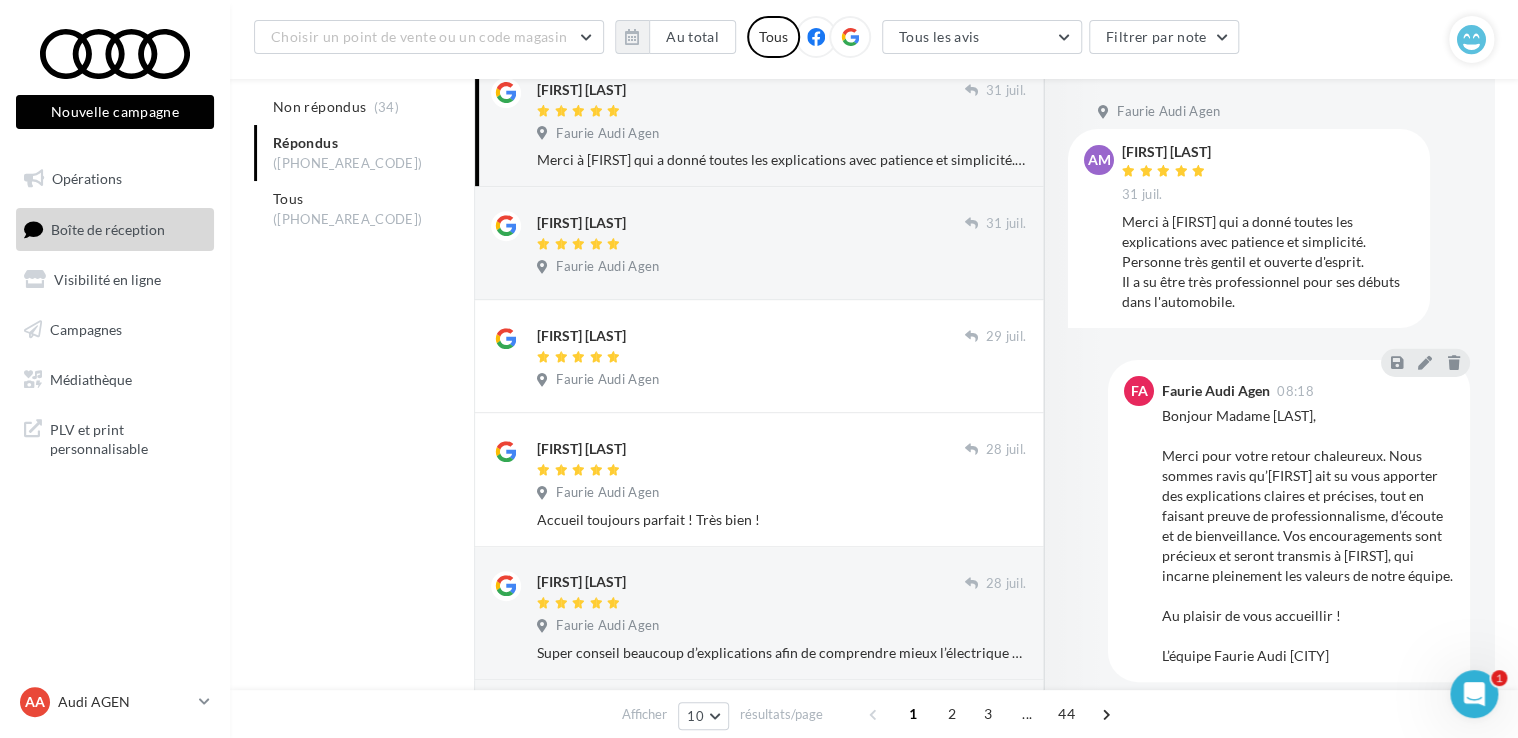 scroll, scrollTop: 300, scrollLeft: 0, axis: vertical 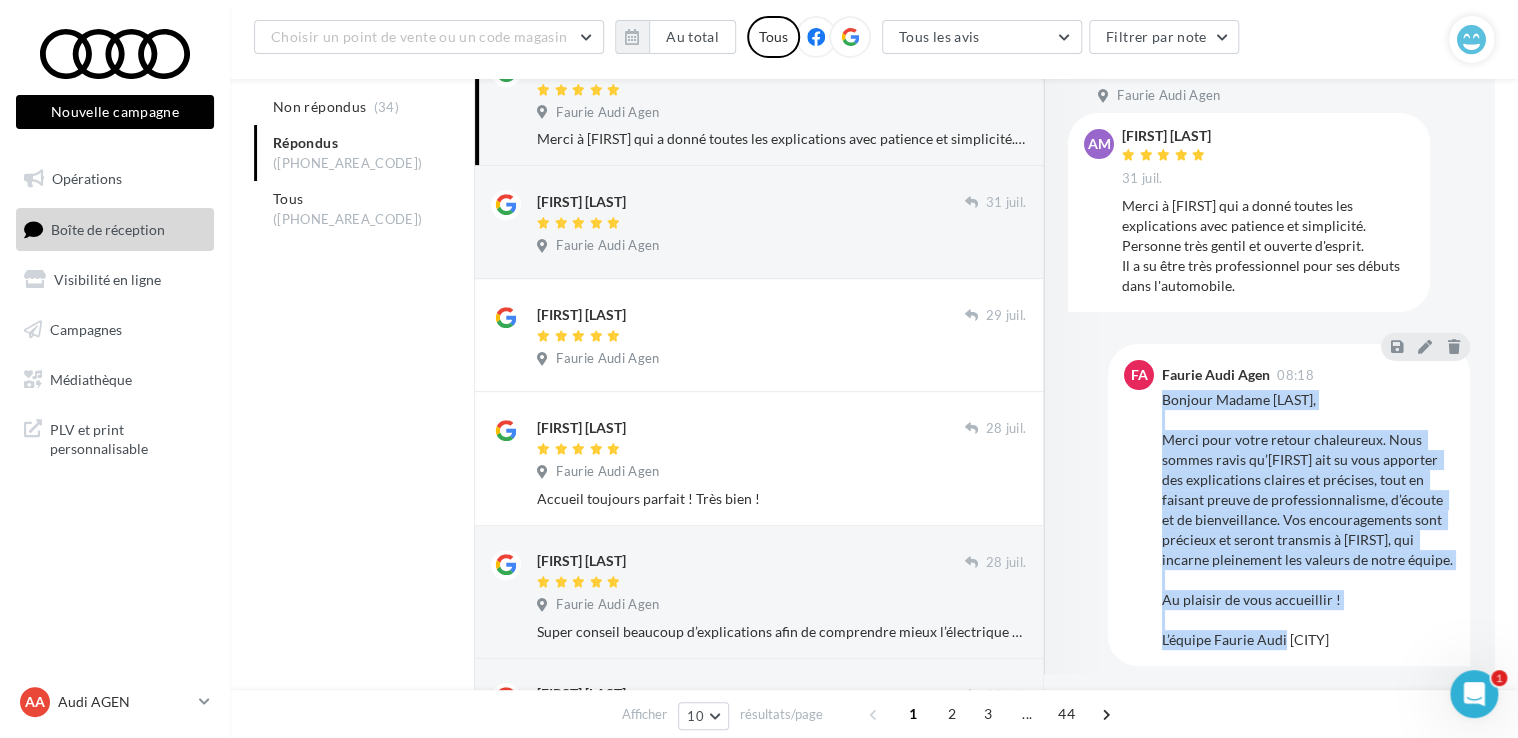 drag, startPoint x: 1160, startPoint y: 400, endPoint x: 1372, endPoint y: 650, distance: 327.78653 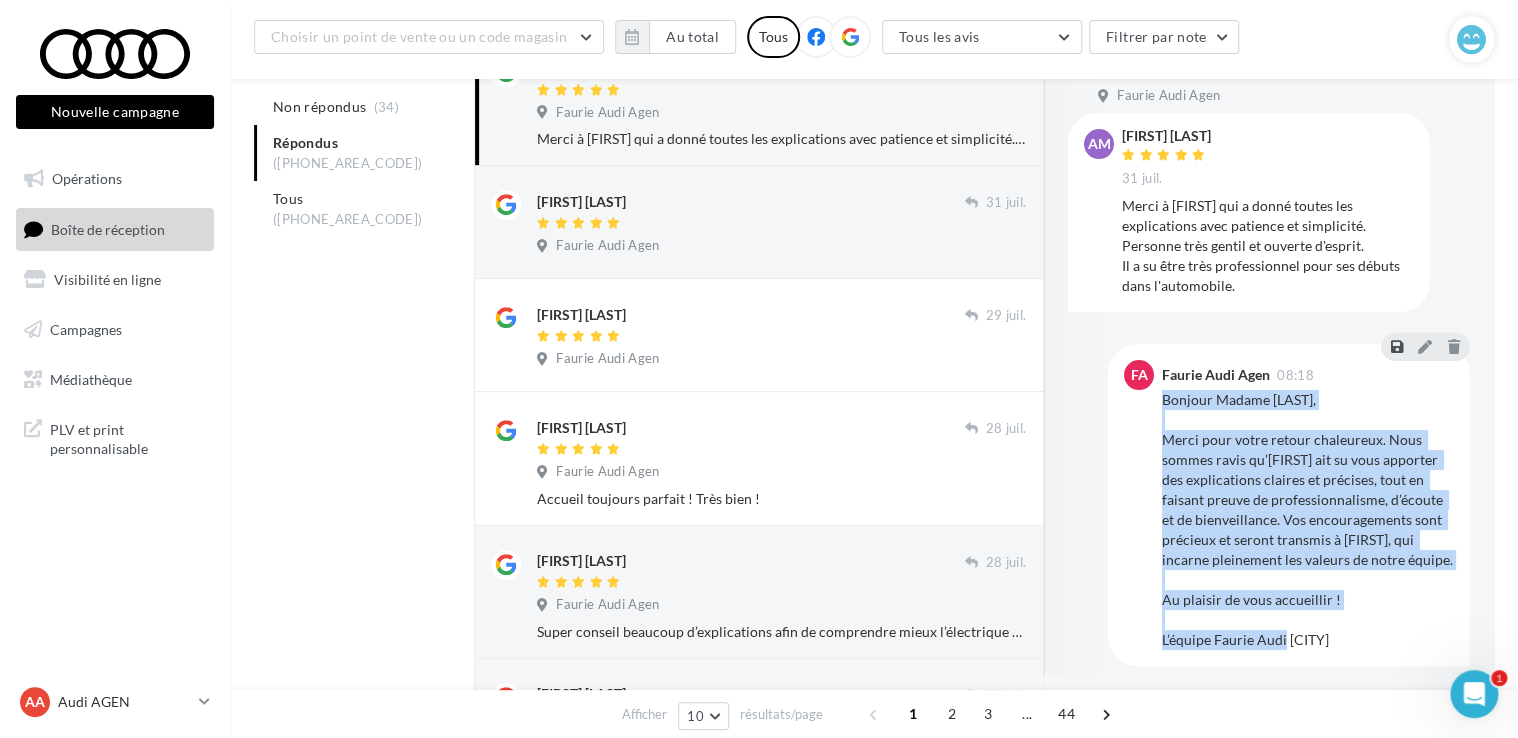 click at bounding box center (1397, 347) 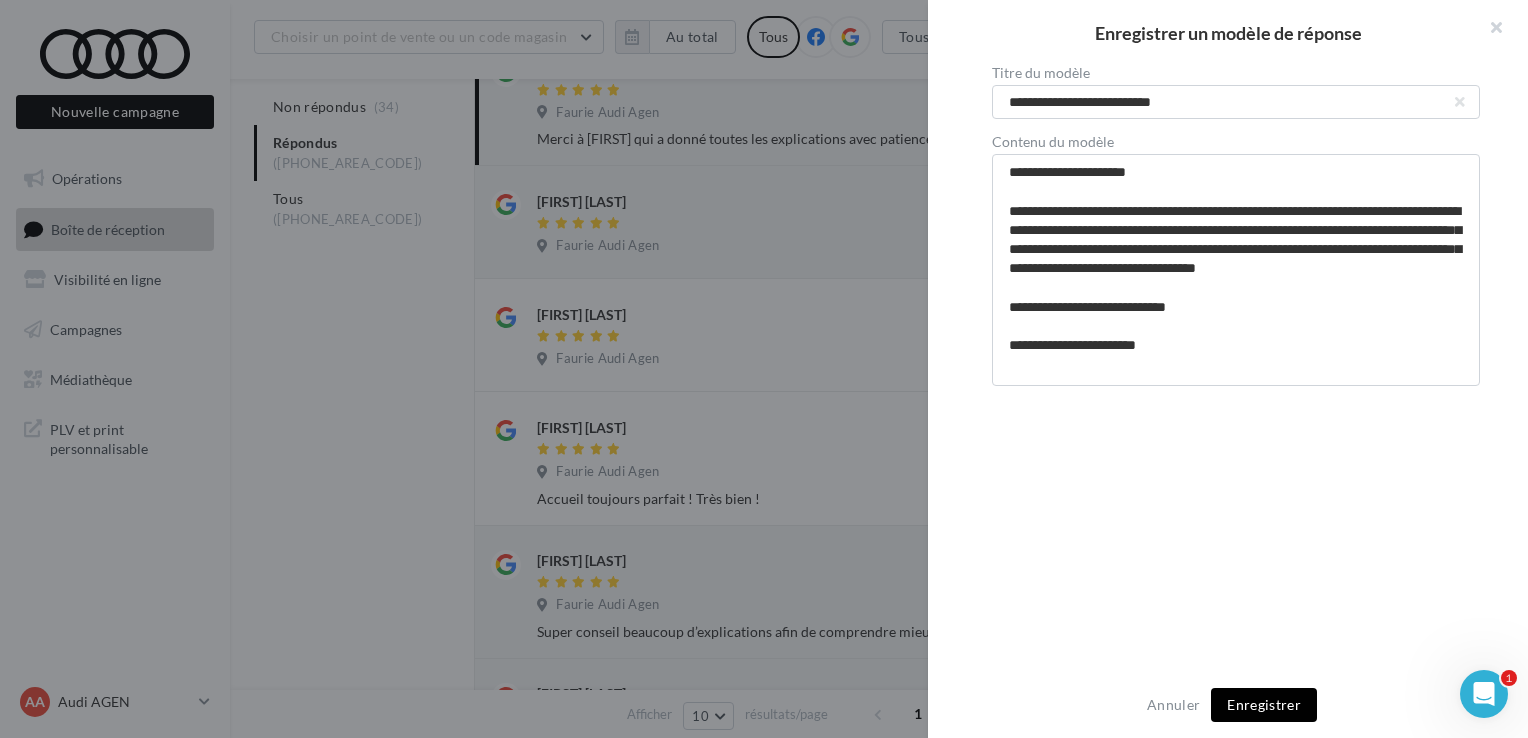 click on "Annuler
Enregistrer" at bounding box center (1228, 705) 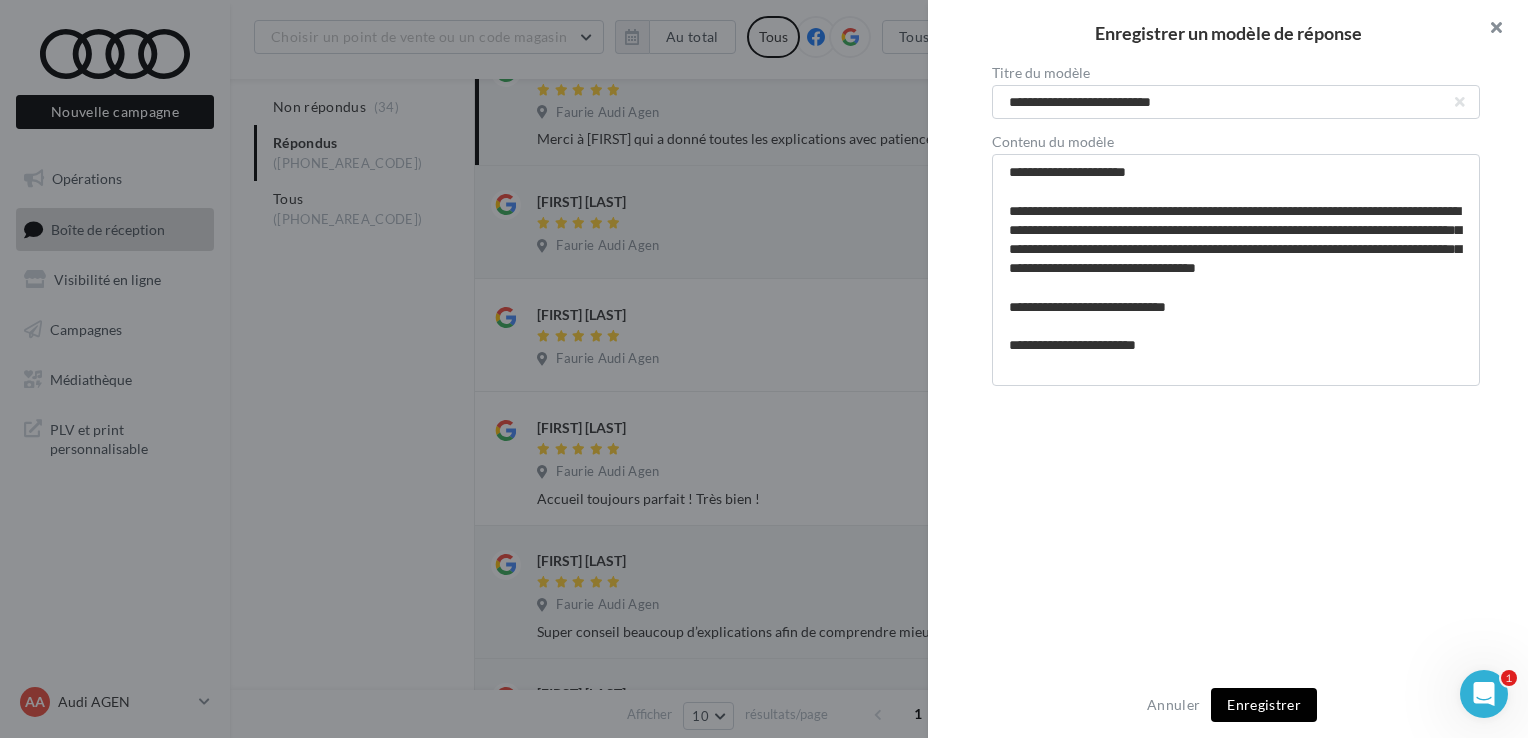 click at bounding box center [1488, 30] 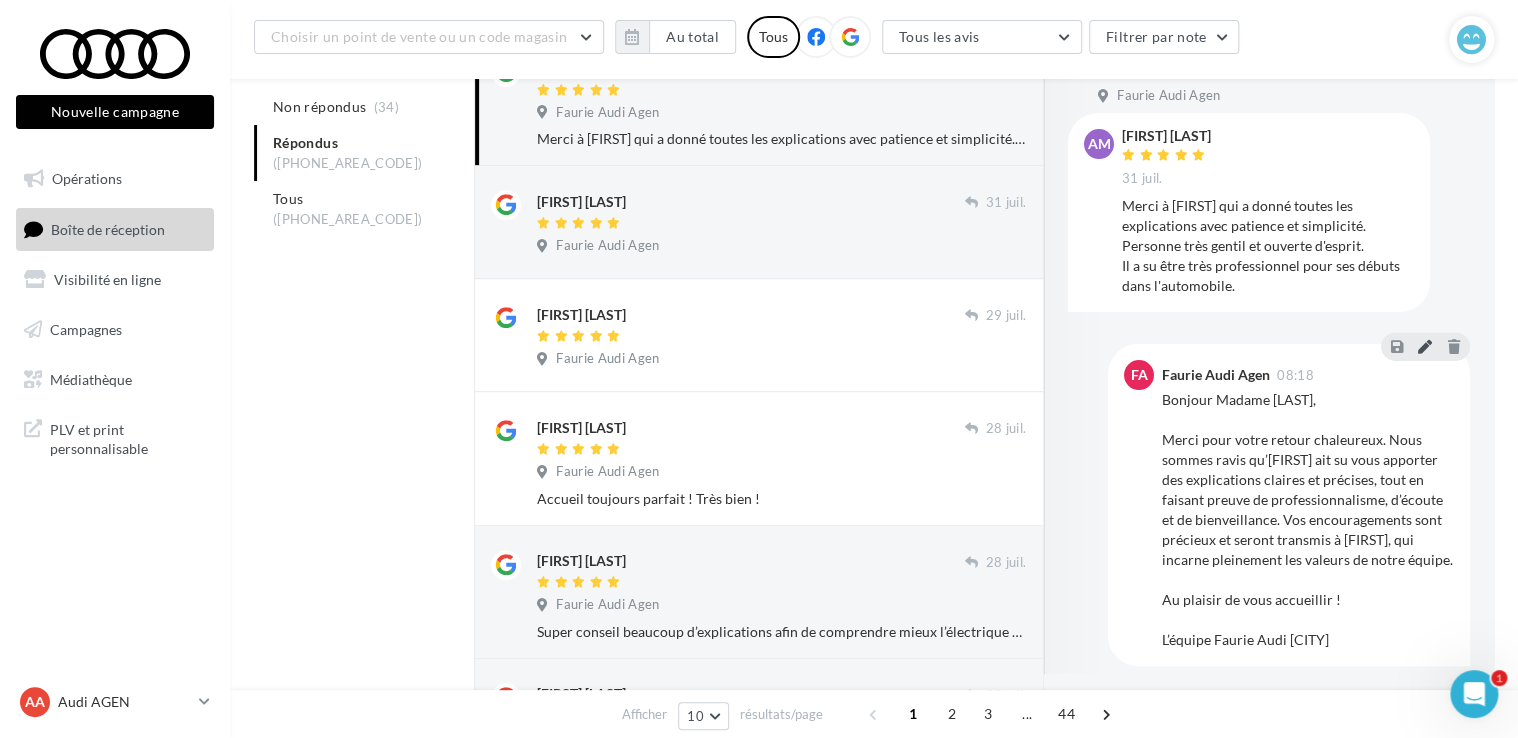 click at bounding box center (1425, 347) 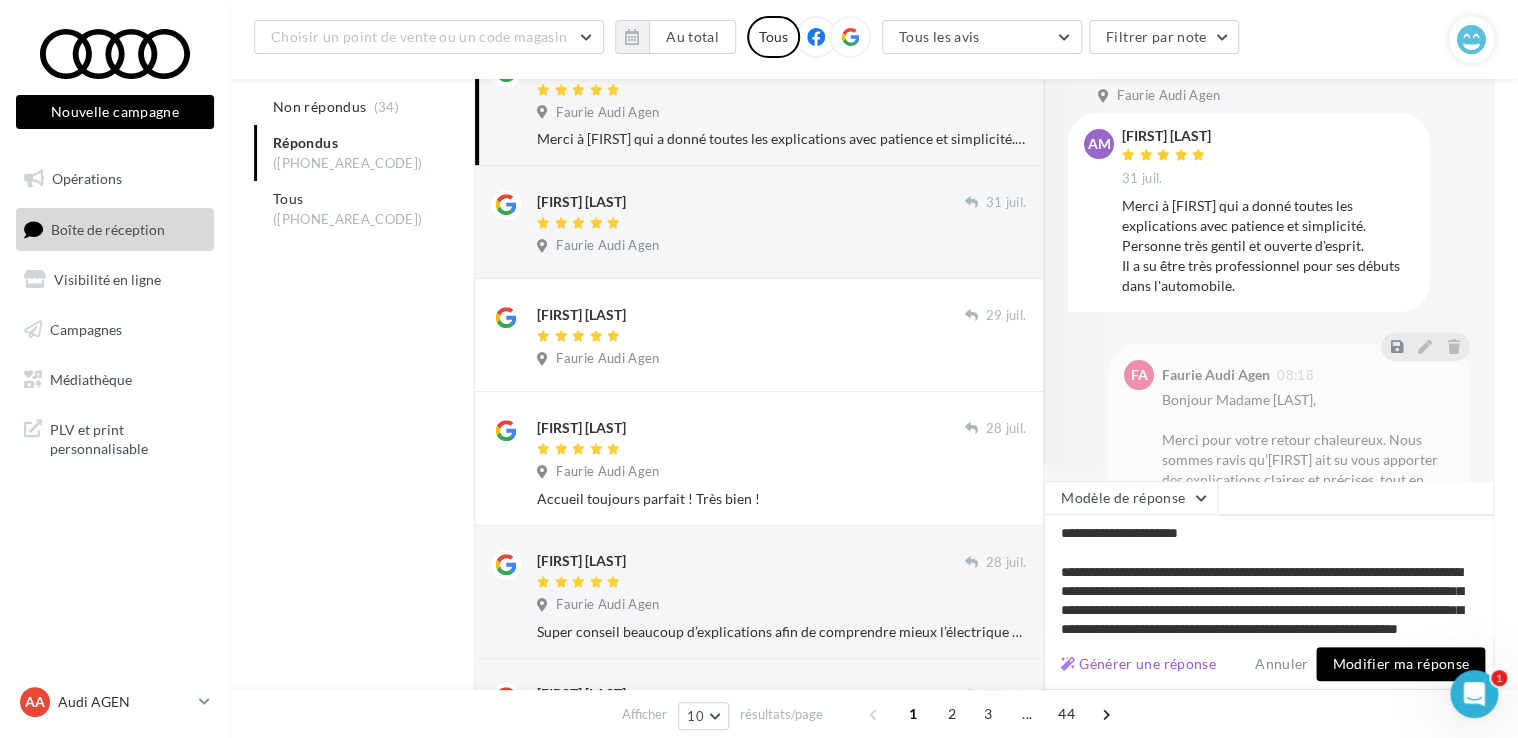 scroll, scrollTop: 107, scrollLeft: 0, axis: vertical 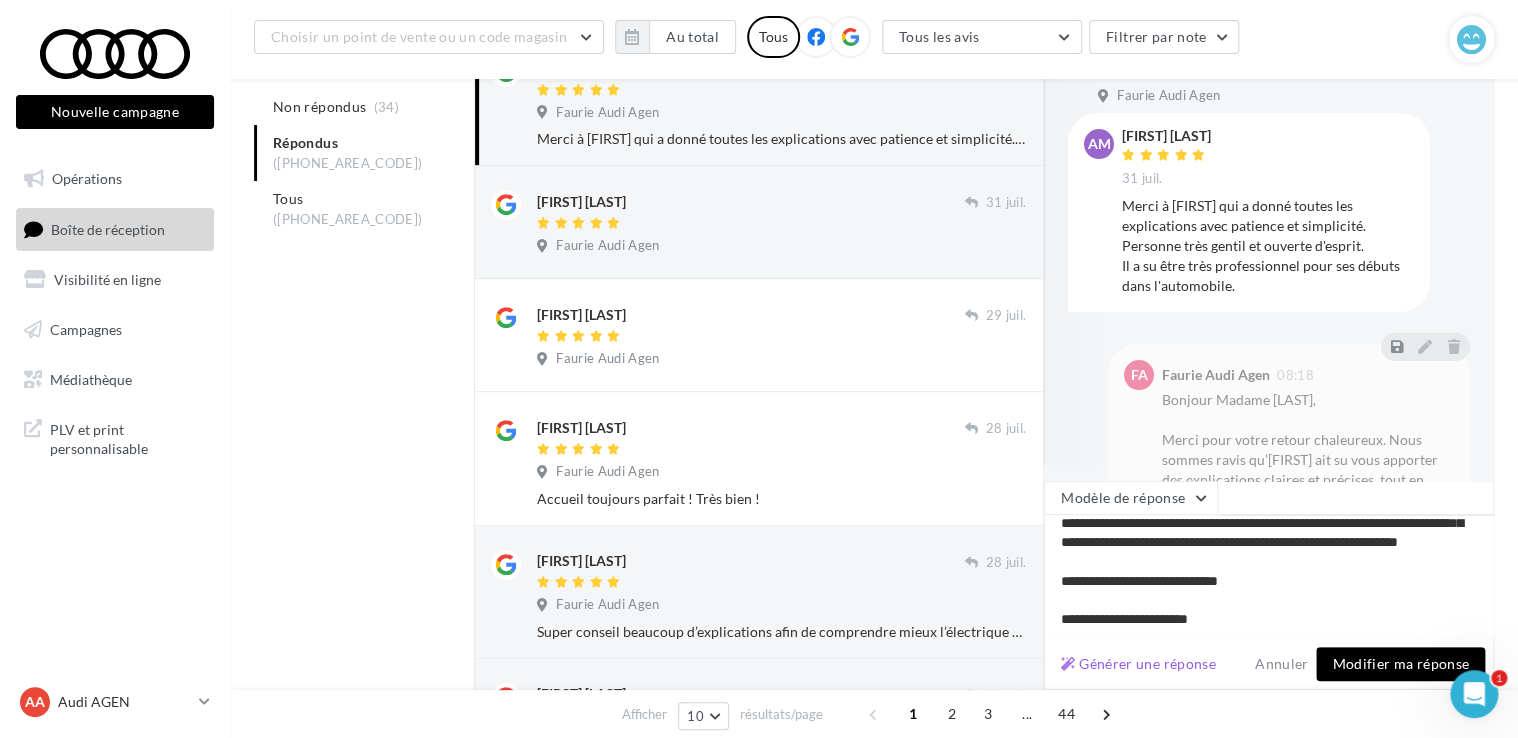 click on "**********" at bounding box center (1269, 577) 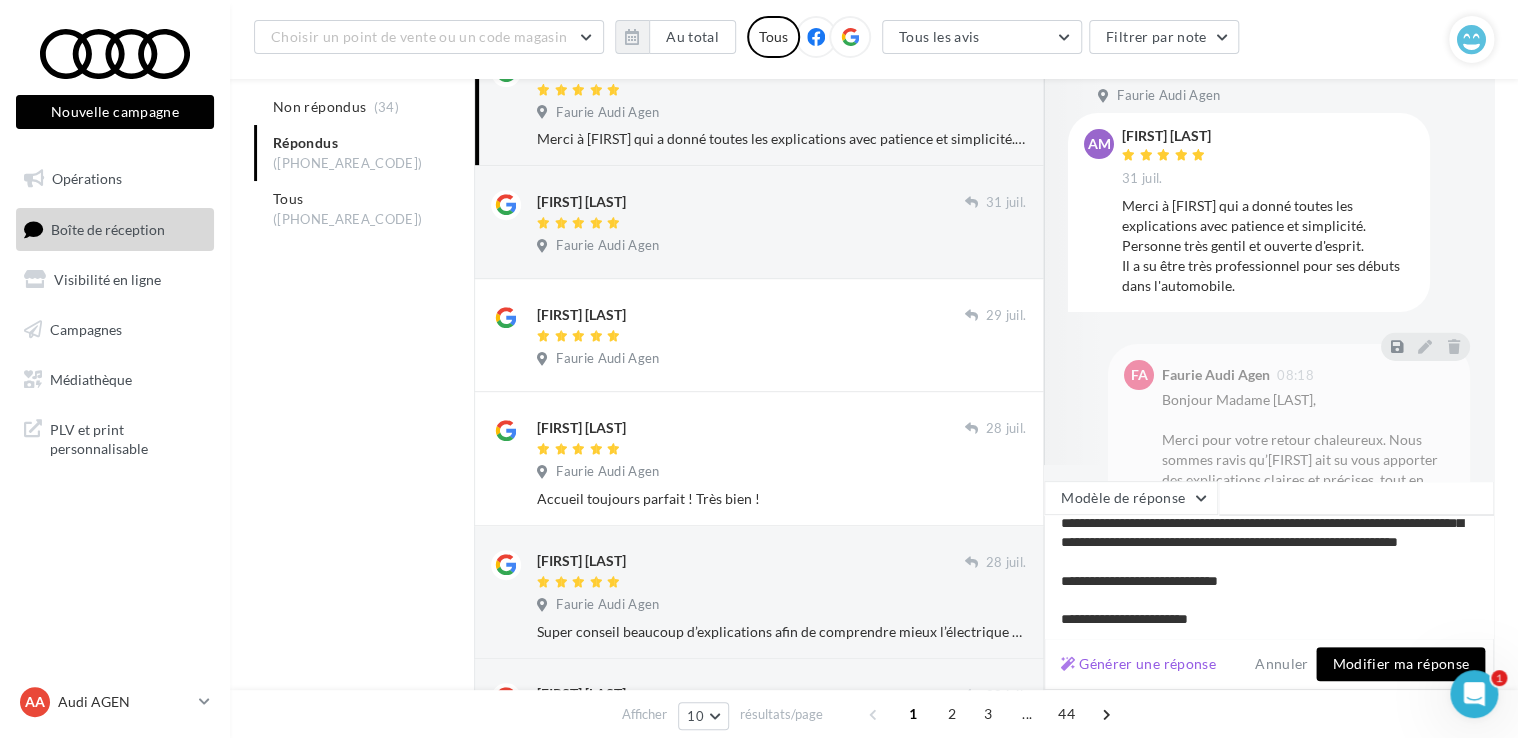 click on "Modifier ma réponse" at bounding box center (1400, 664) 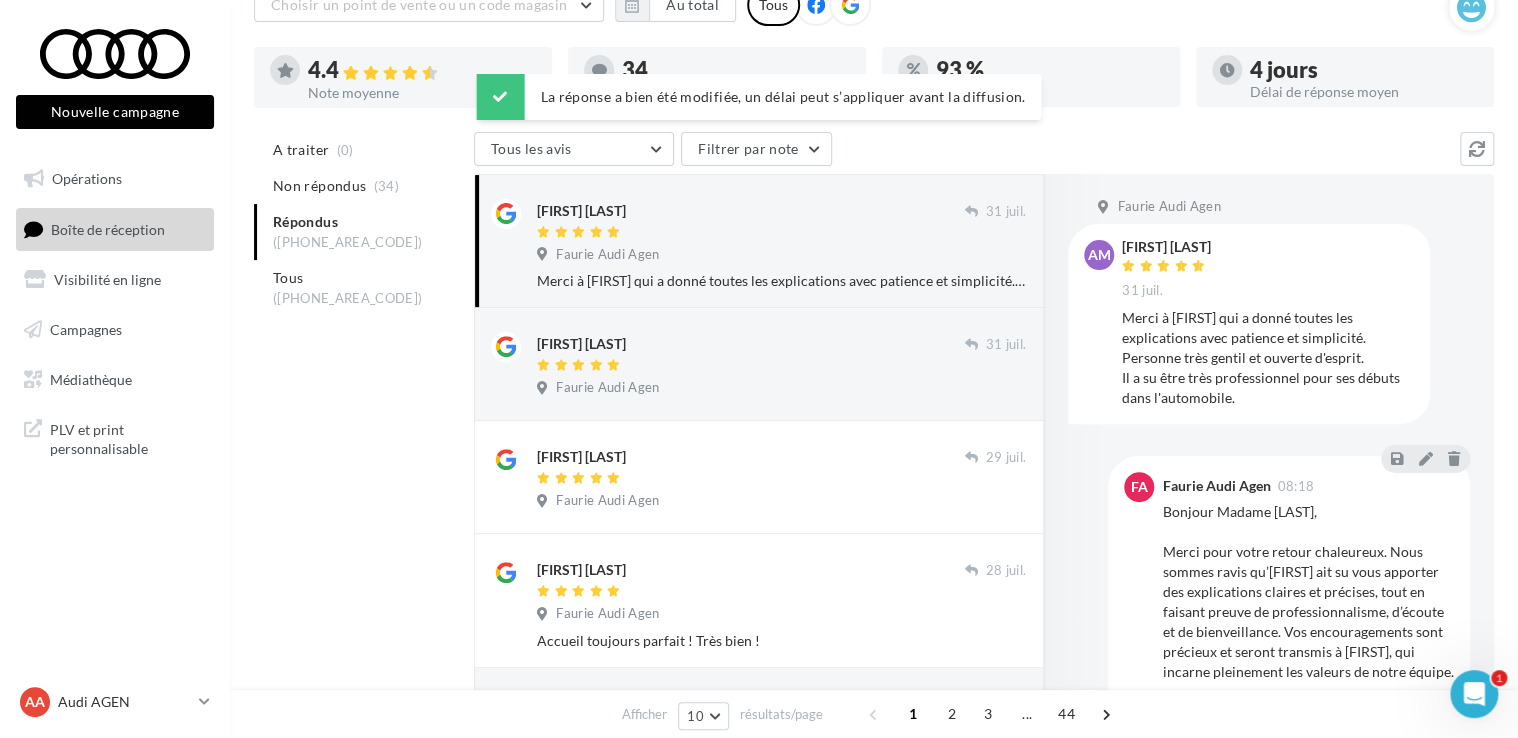 scroll, scrollTop: 0, scrollLeft: 0, axis: both 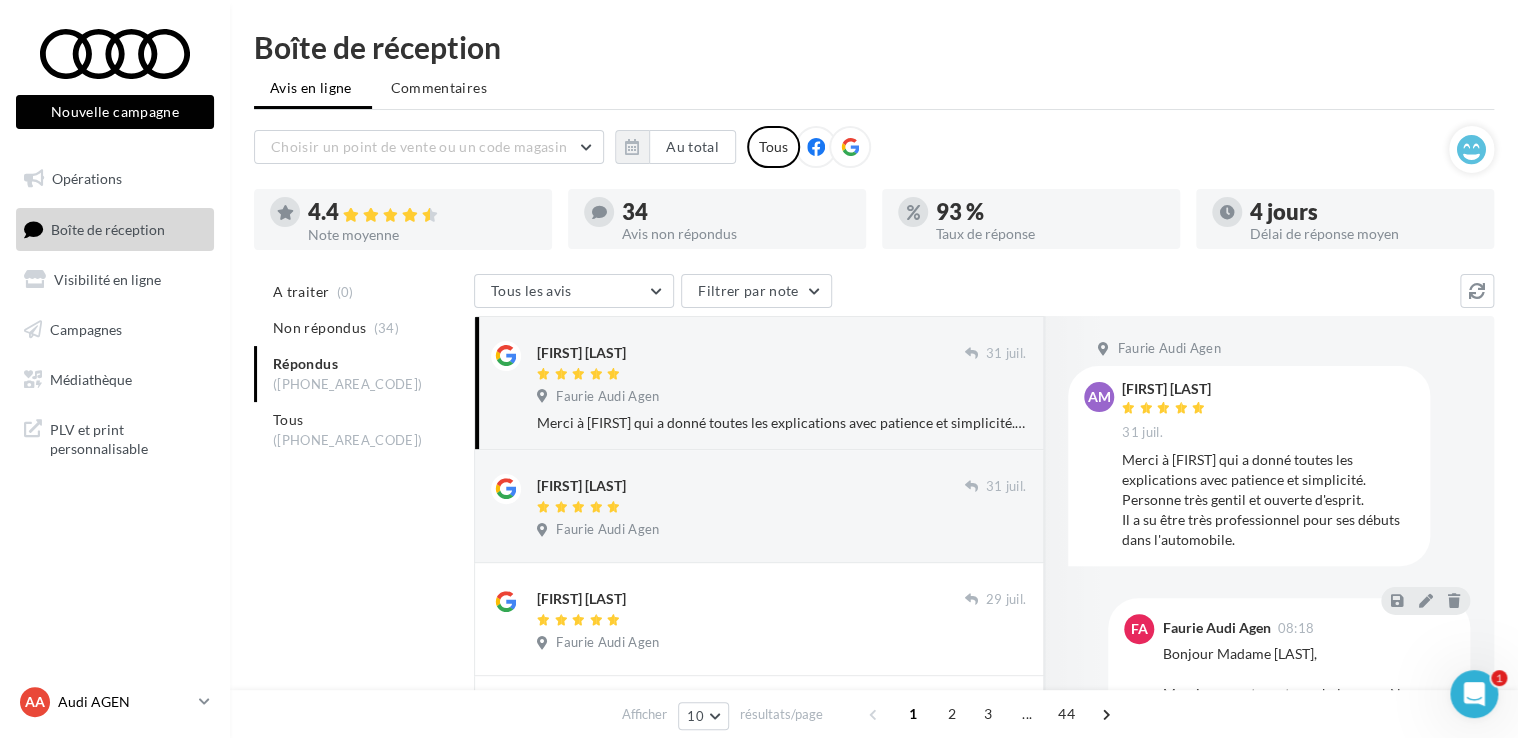 click on "Audi AGEN" at bounding box center (124, 702) 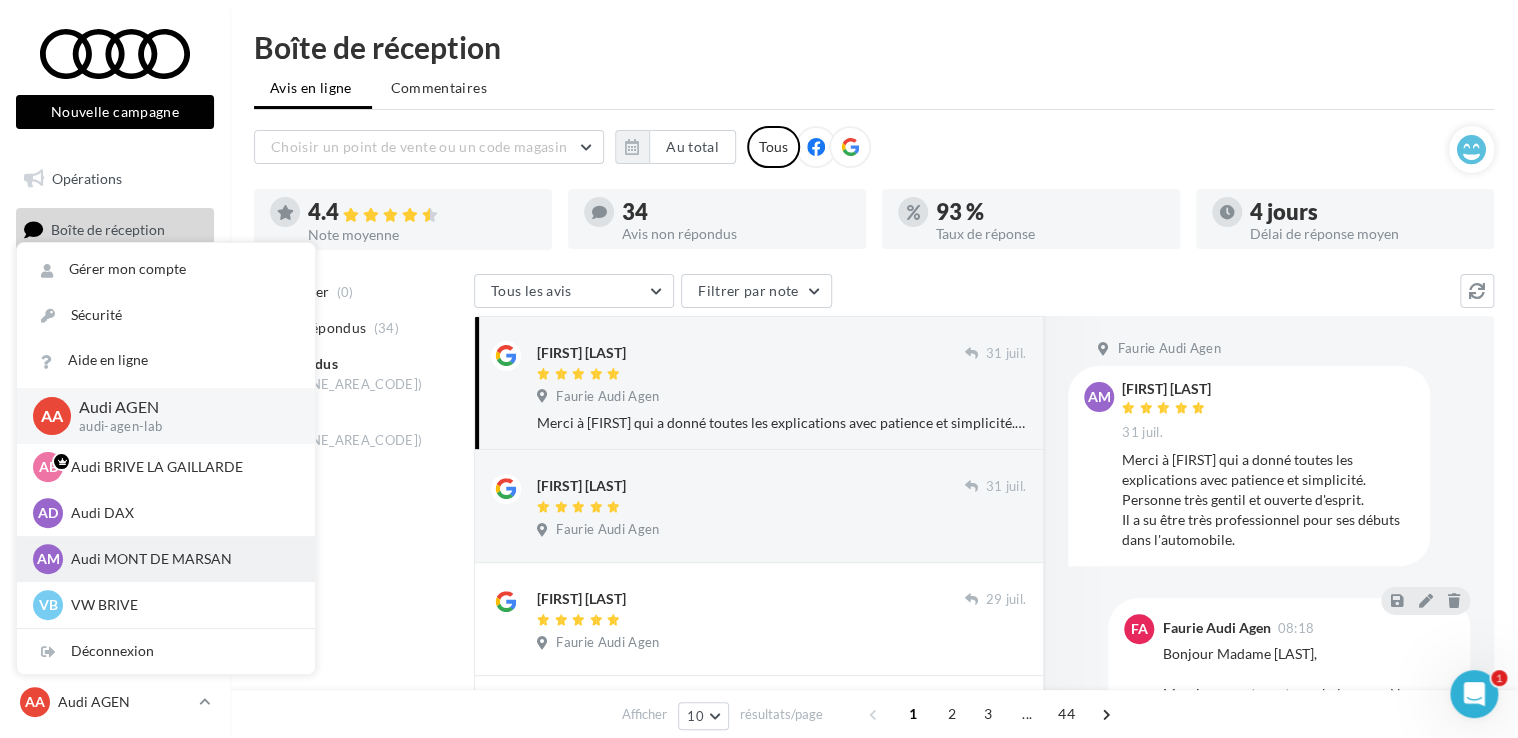 click on "Audi MONT DE MARSAN" at bounding box center (181, 559) 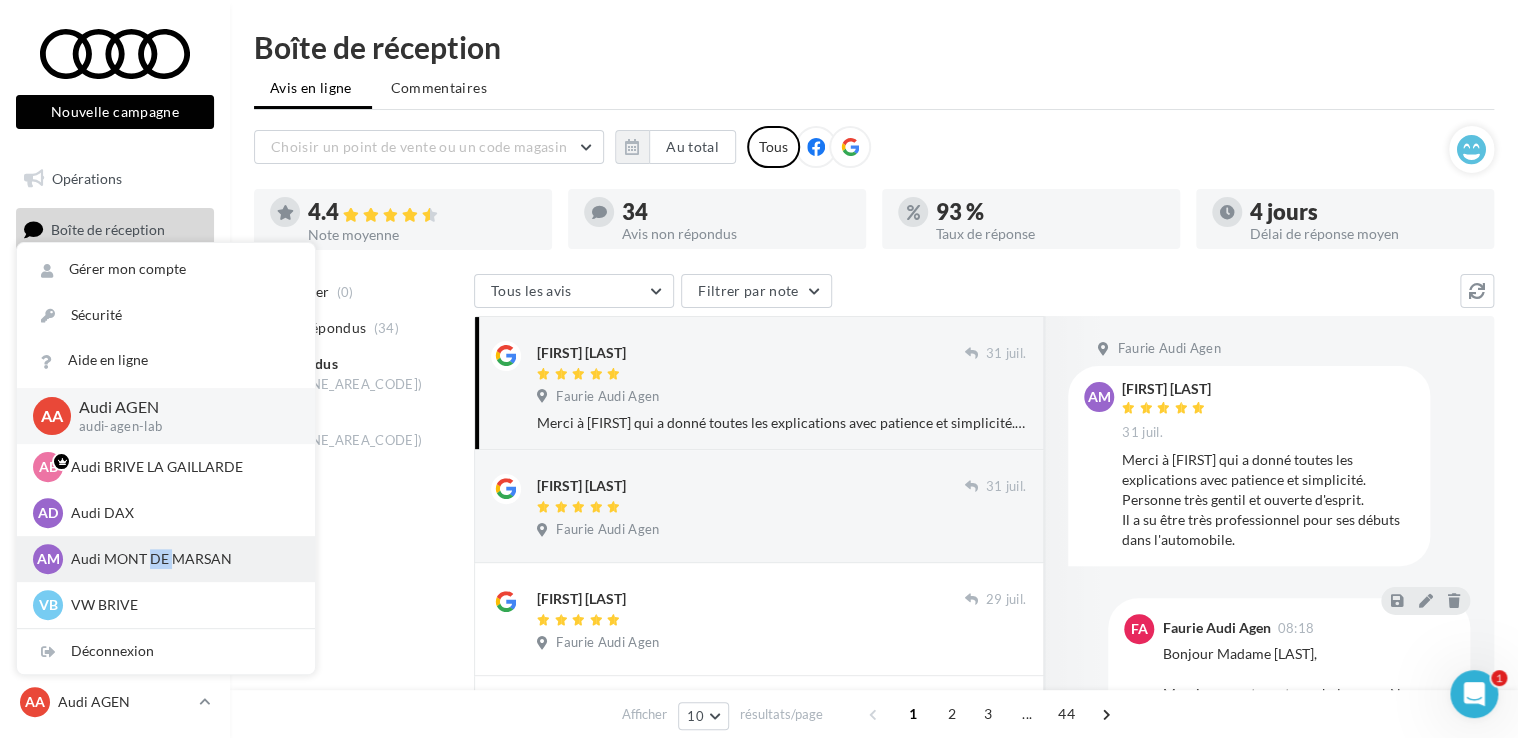 click on "Audi MONT DE MARSAN" at bounding box center [181, 559] 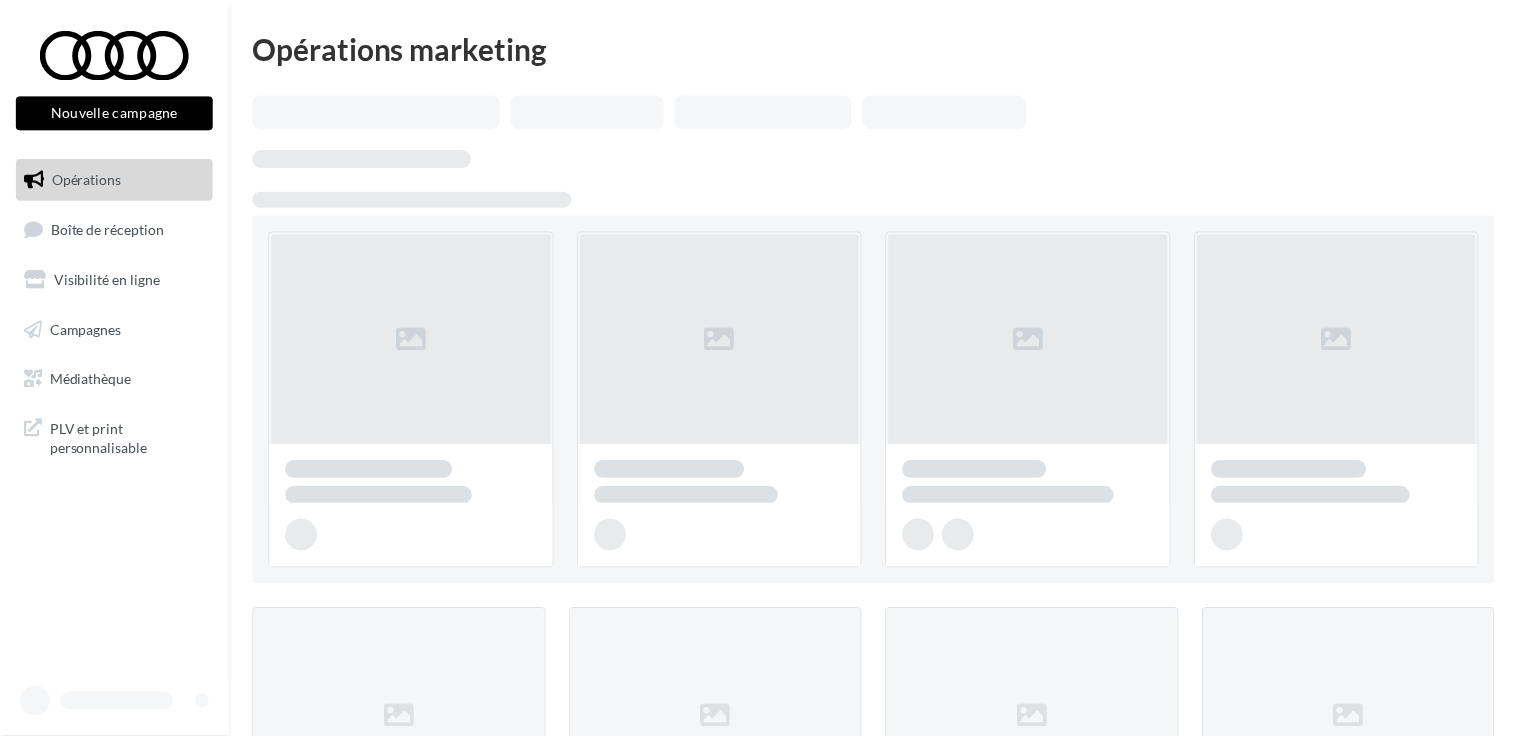 scroll, scrollTop: 0, scrollLeft: 0, axis: both 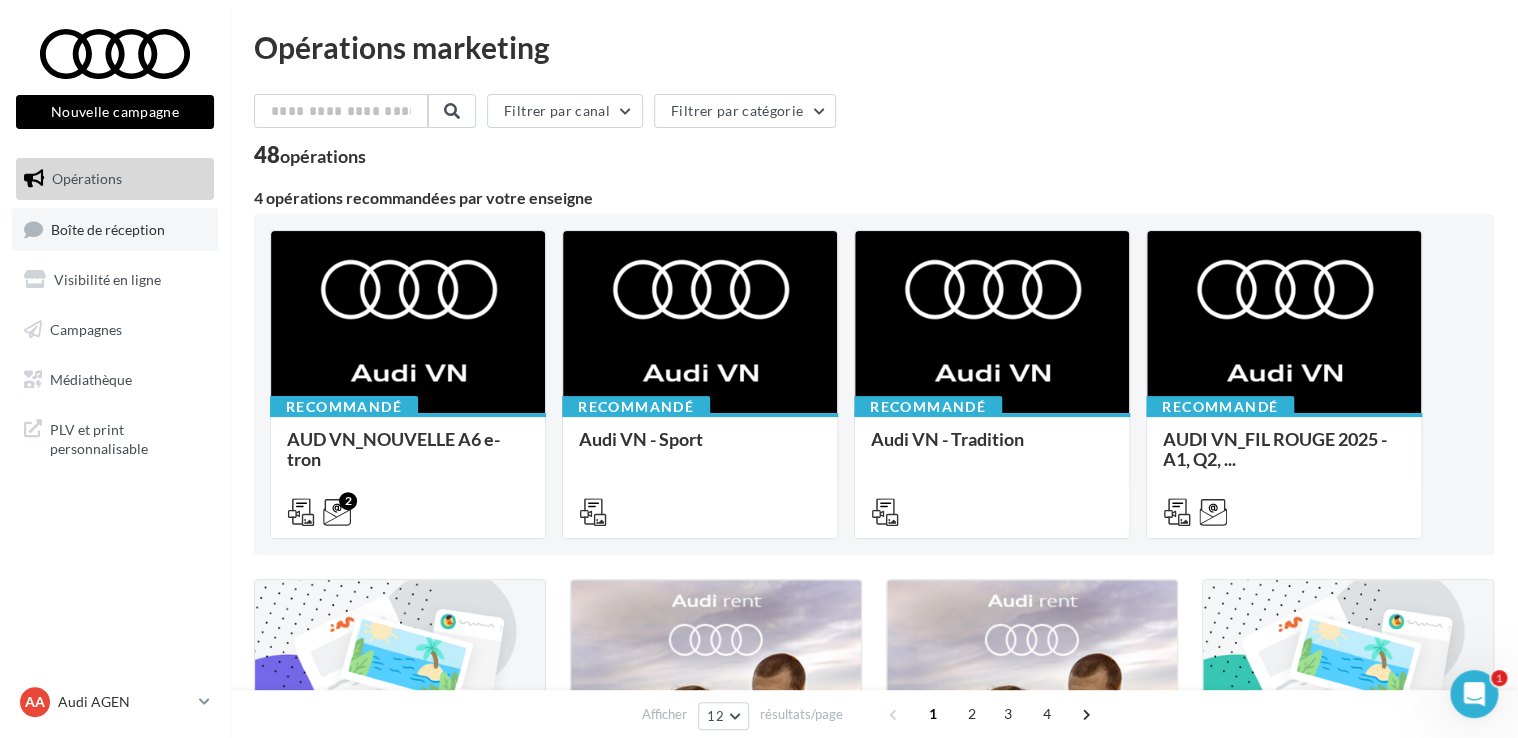 click on "Boîte de réception" at bounding box center (108, 228) 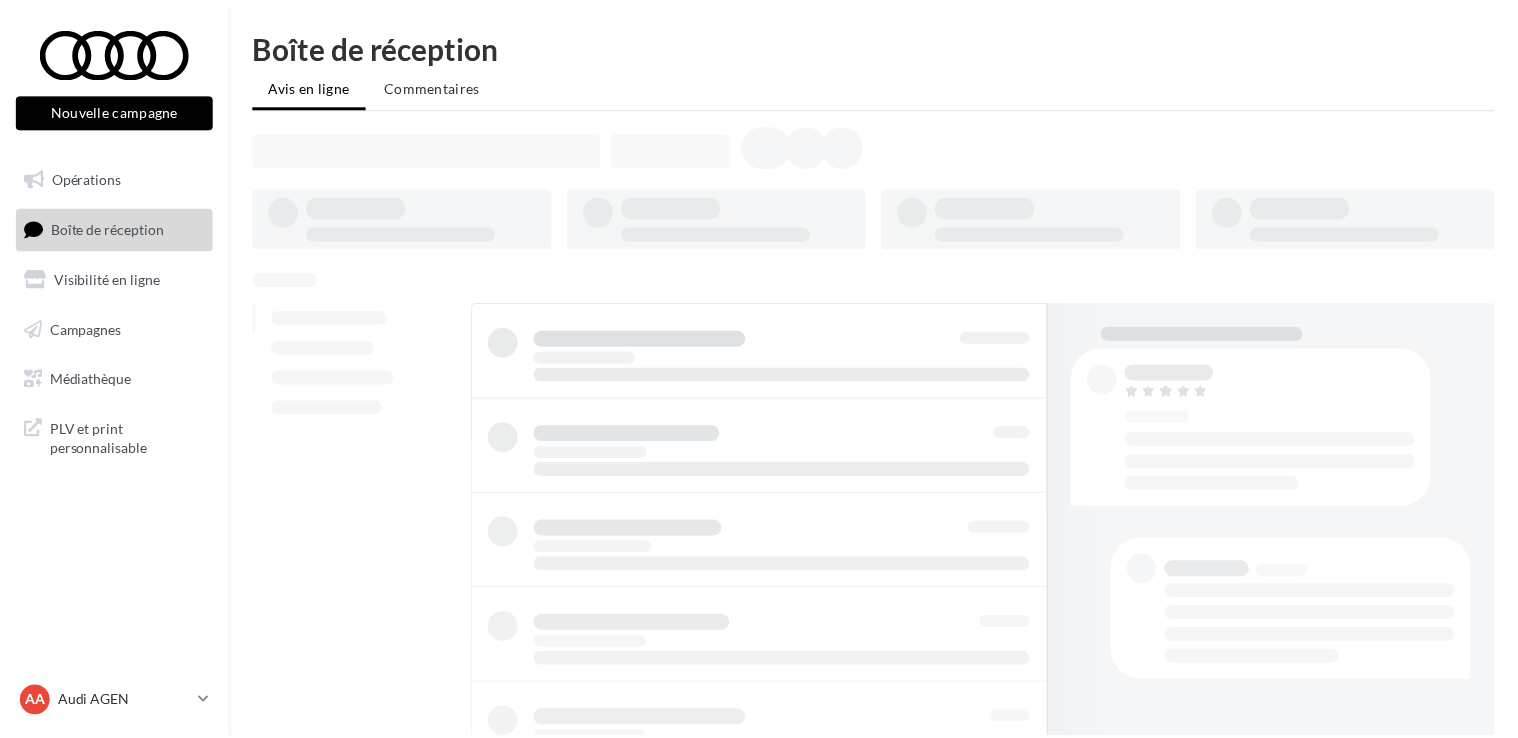 scroll, scrollTop: 0, scrollLeft: 0, axis: both 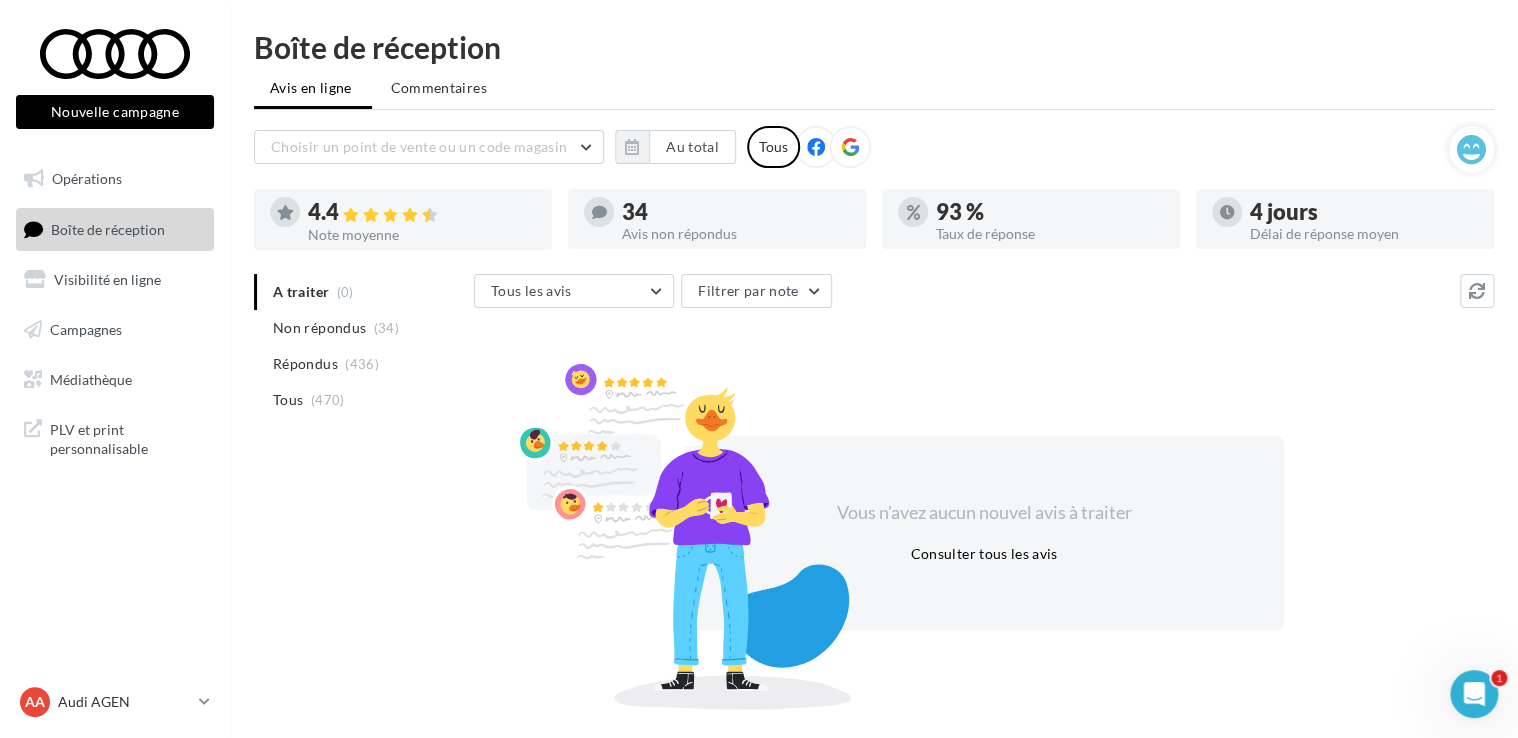 click on "A traiter
(0)
Non répondus
(34)
Répondus
(436)
Tous
(470)" at bounding box center (360, 346) 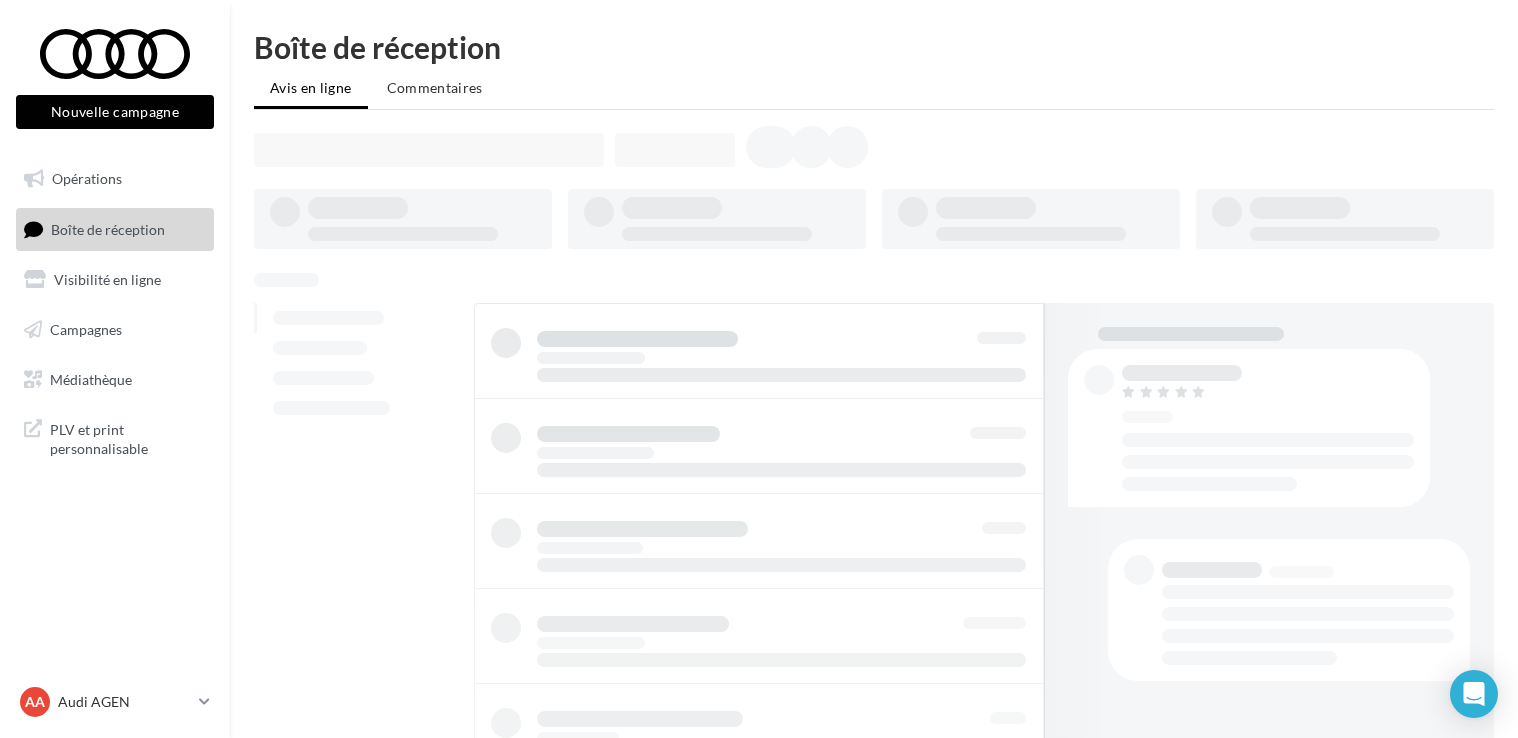 scroll, scrollTop: 0, scrollLeft: 0, axis: both 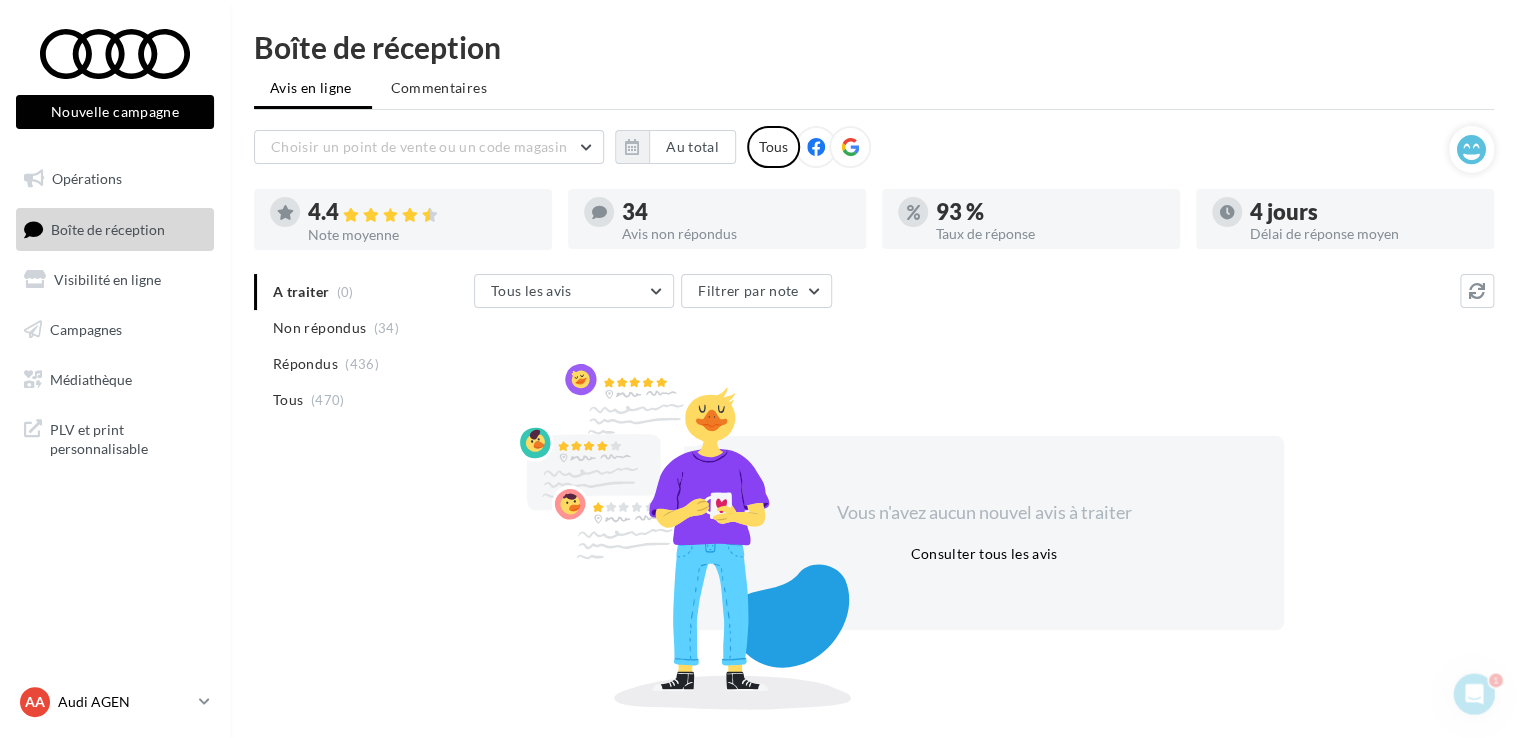click on "Audi AGEN" at bounding box center (124, 702) 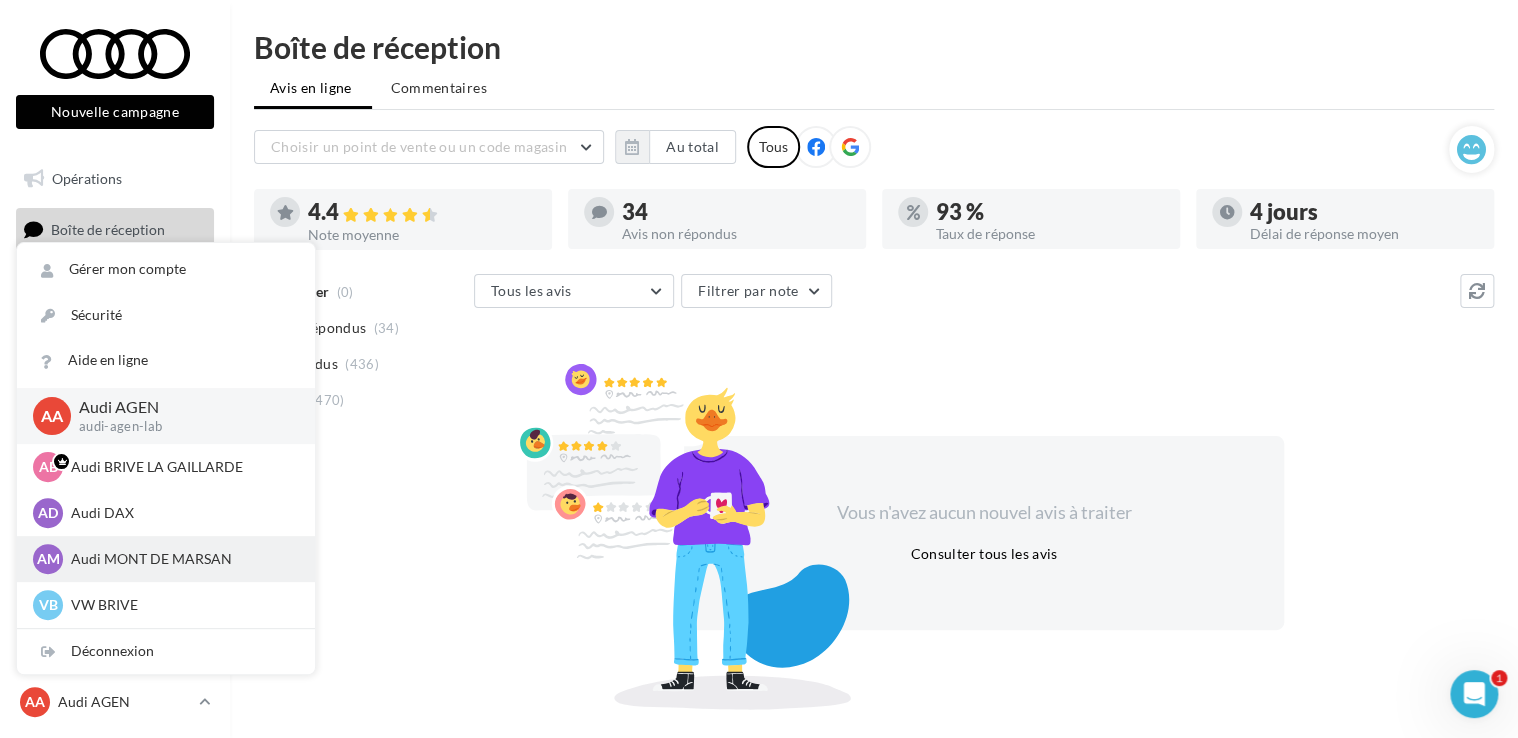 click on "Audi MONT DE MARSAN" at bounding box center [181, 559] 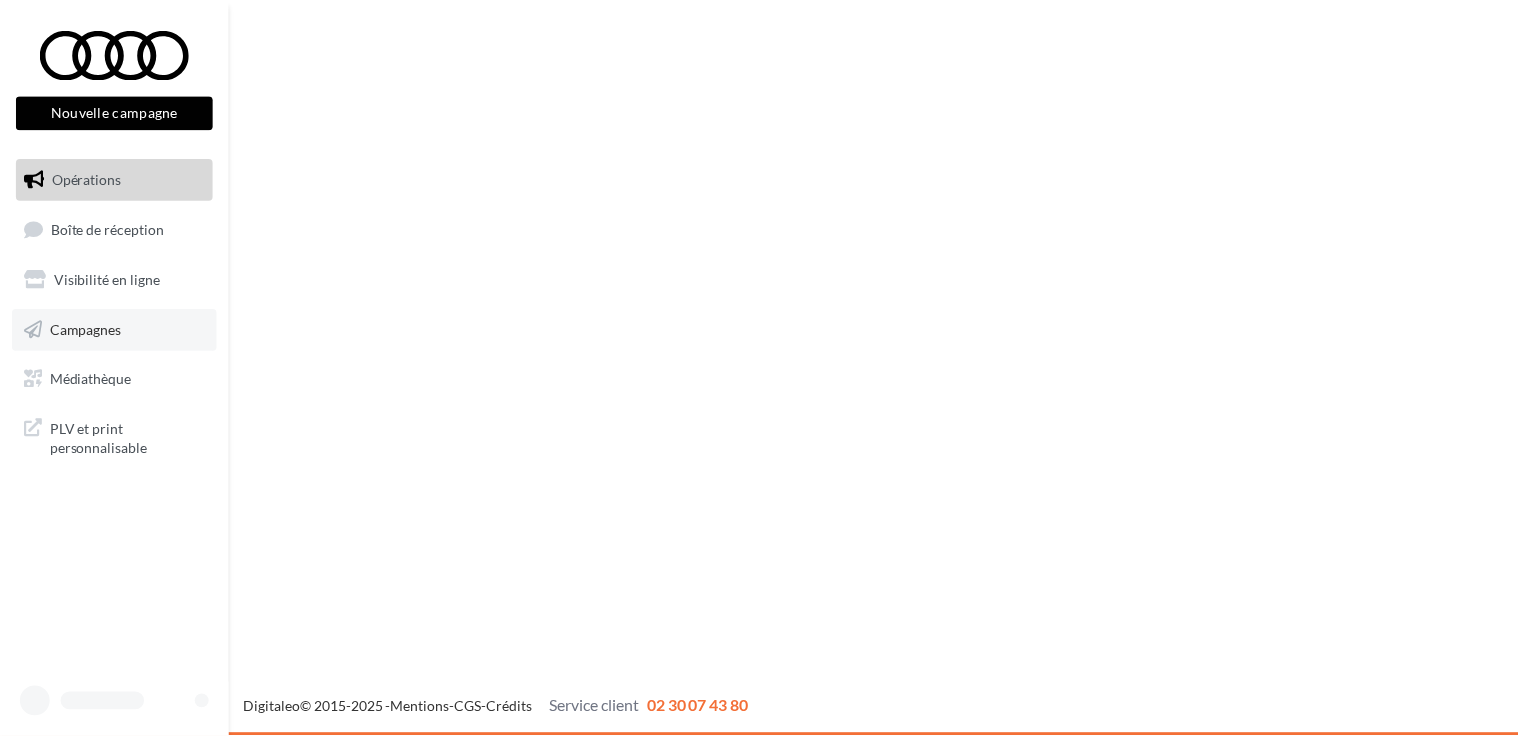 scroll, scrollTop: 0, scrollLeft: 0, axis: both 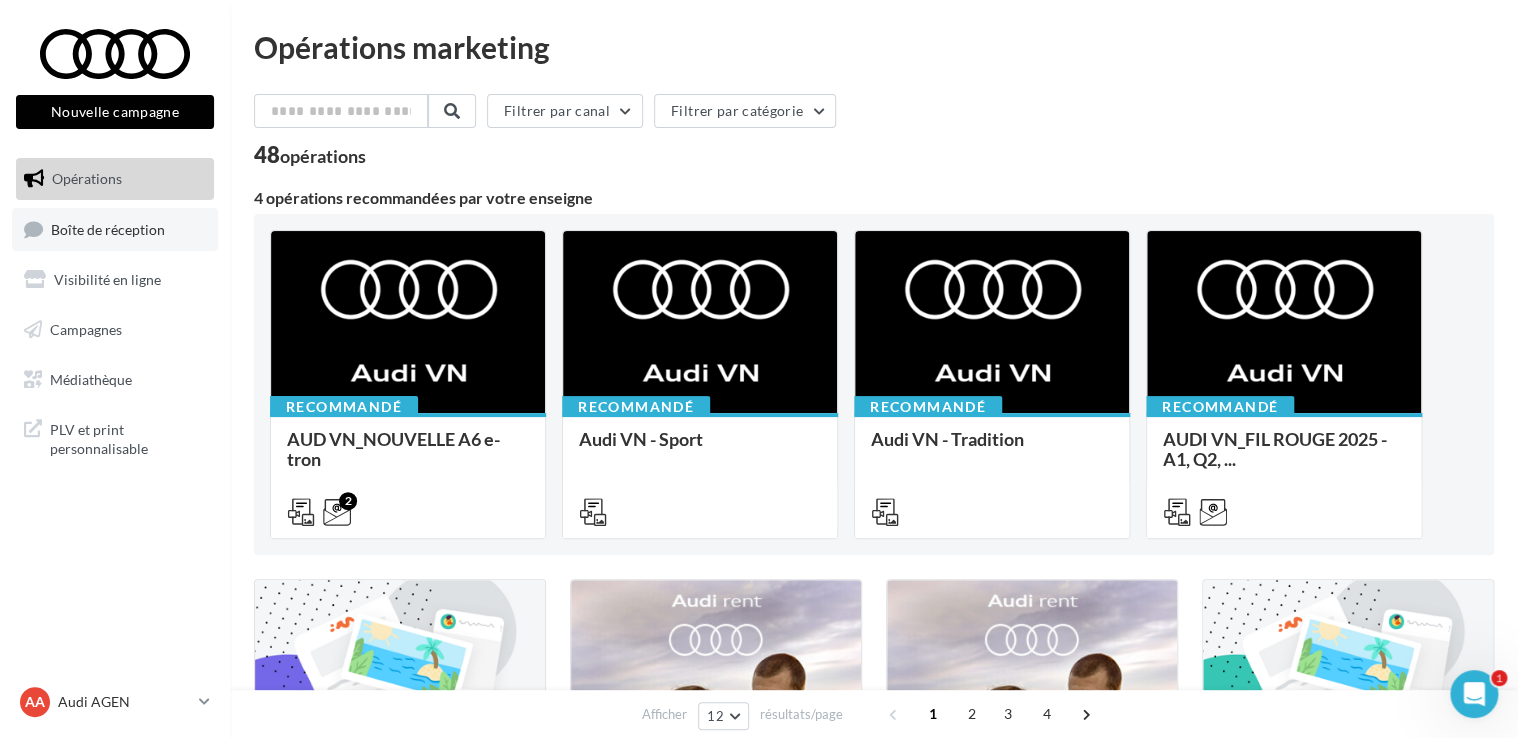 click on "Boîte de réception" at bounding box center [115, 229] 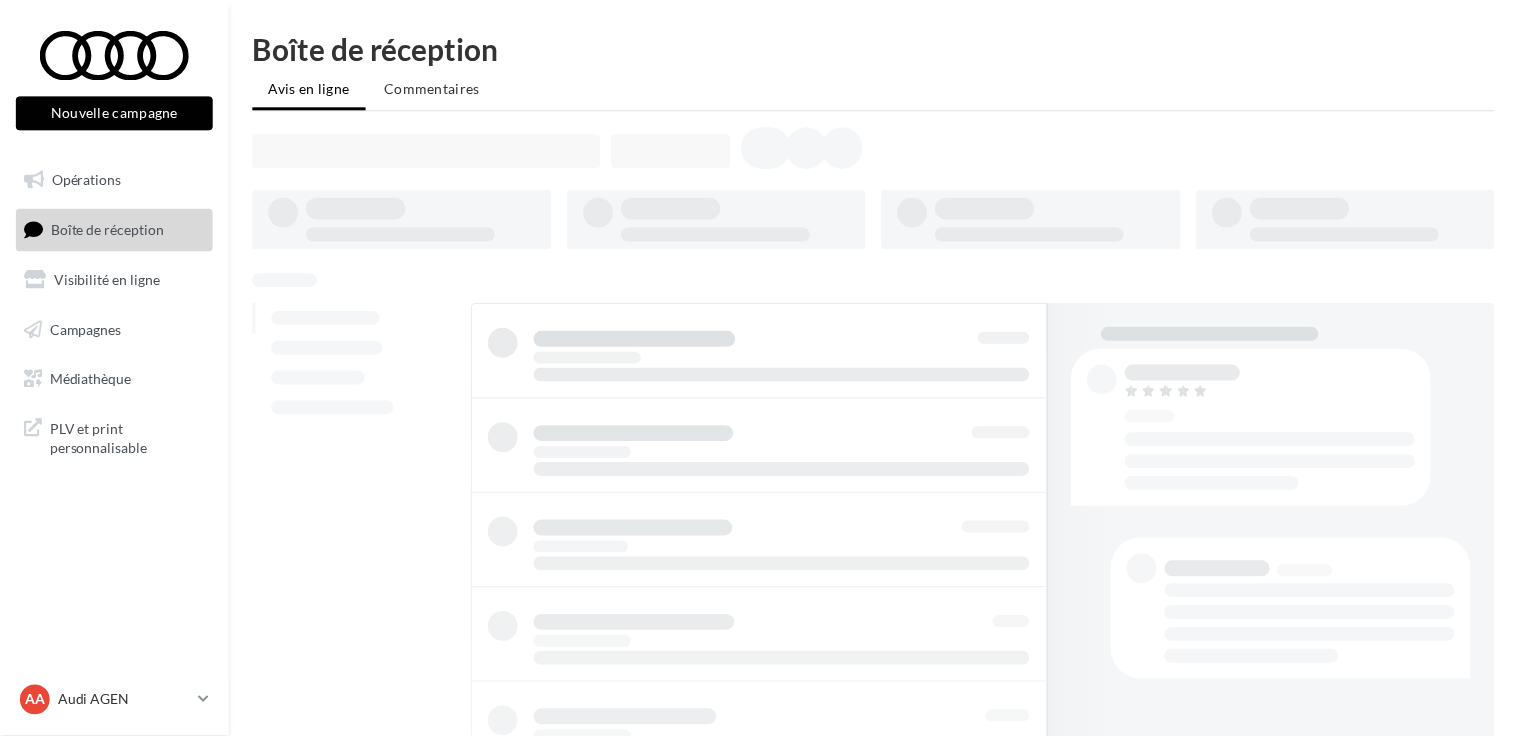 scroll, scrollTop: 0, scrollLeft: 0, axis: both 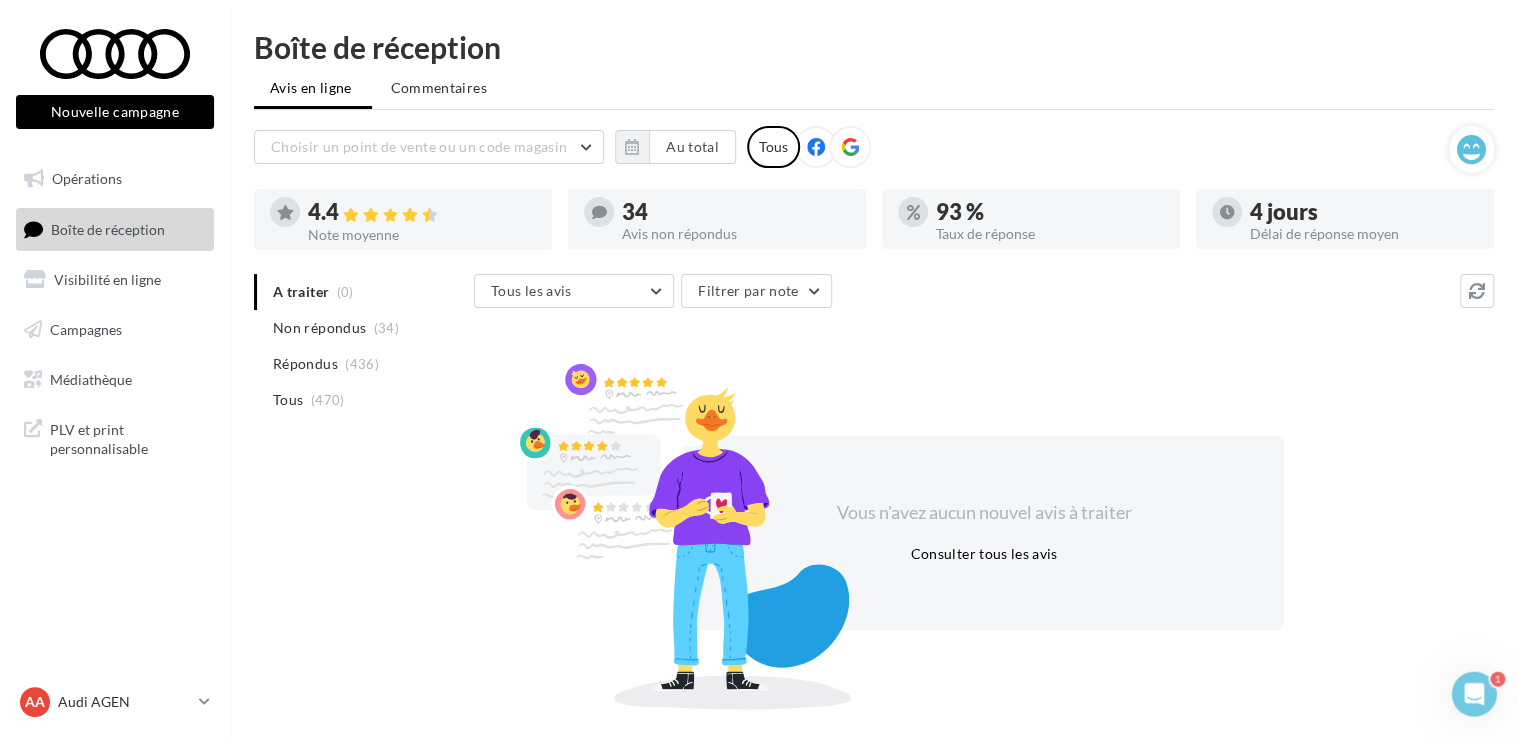 click on "A traiter
(0)
Non répondus
(34)
Répondus
(436)
Tous
(470)" at bounding box center [360, 346] 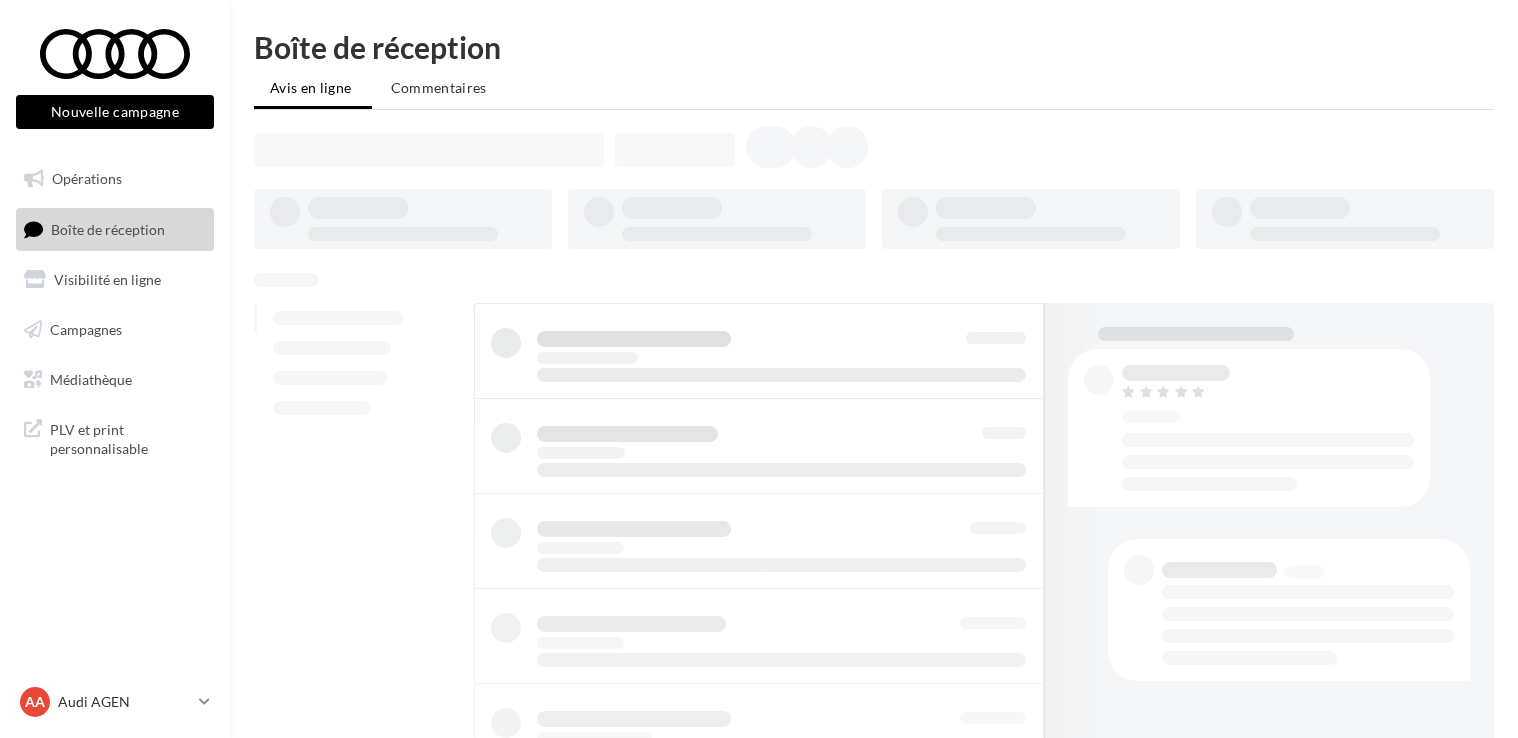 scroll, scrollTop: 0, scrollLeft: 0, axis: both 